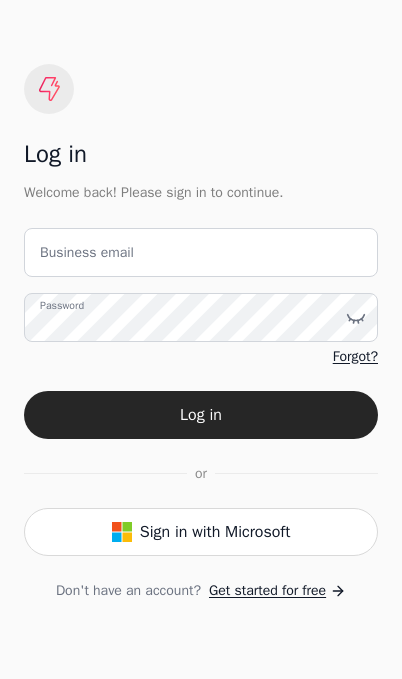 scroll, scrollTop: 0, scrollLeft: 25, axis: horizontal 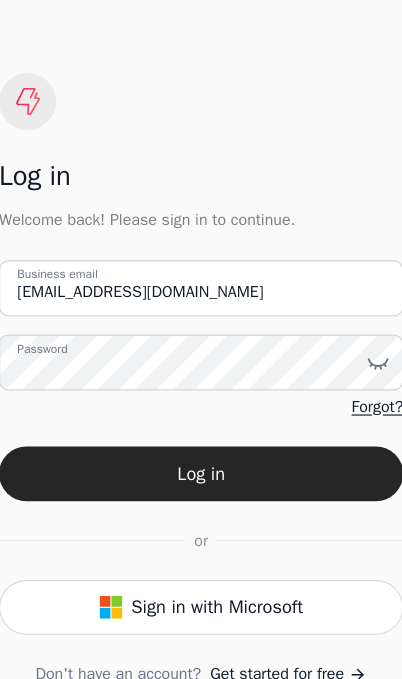 type on "[EMAIL_ADDRESS][DOMAIN_NAME]" 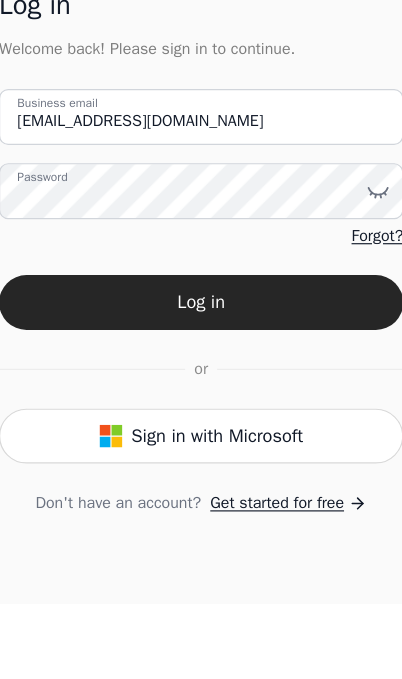 click on "Log in" at bounding box center [201, 415] 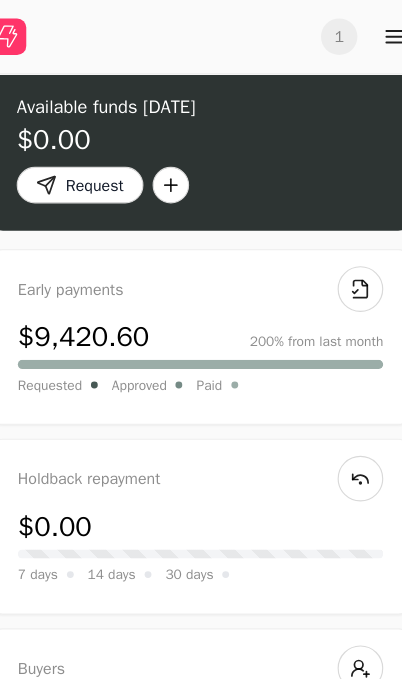 scroll, scrollTop: 0, scrollLeft: 0, axis: both 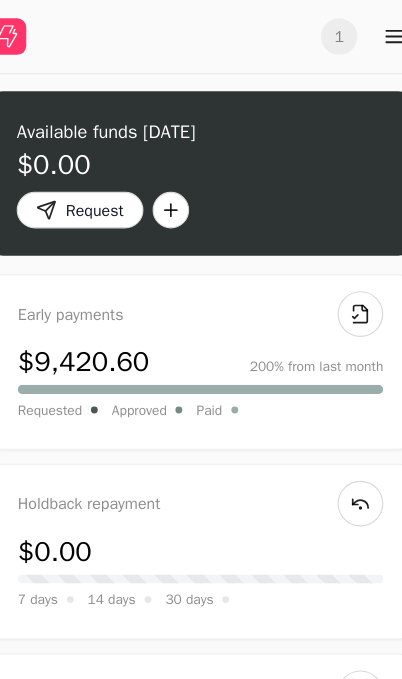 click at bounding box center [370, 32] 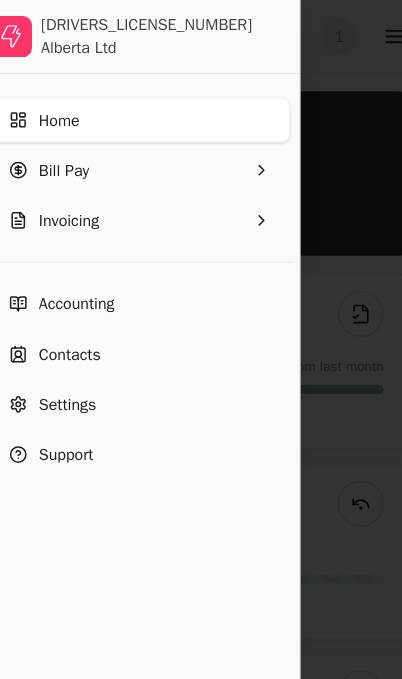 click on "Support" at bounding box center [143, 398] 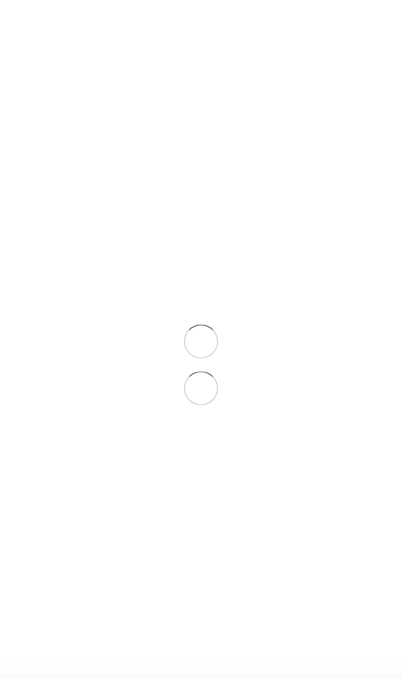 scroll, scrollTop: 0, scrollLeft: 0, axis: both 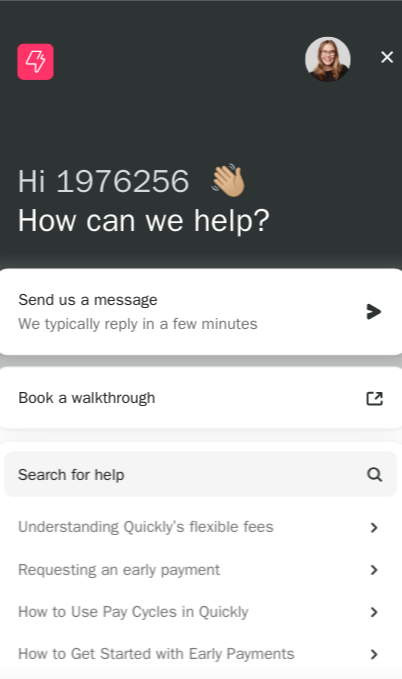 click on "We typically reply in a few minutes" at bounding box center (160, 283) 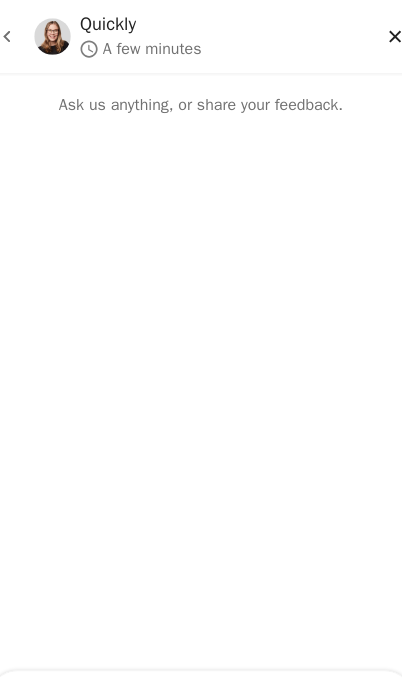 click at bounding box center [173, 114] 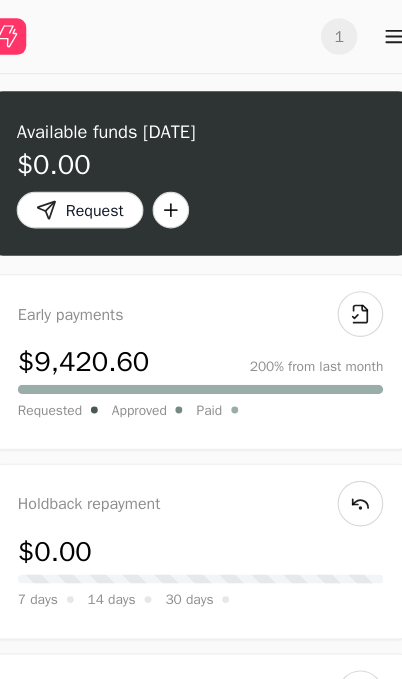 click at bounding box center (370, 32) 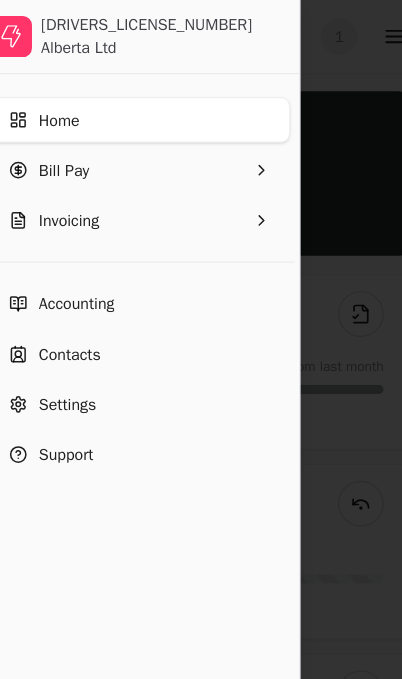 click on "Support" at bounding box center [83, 398] 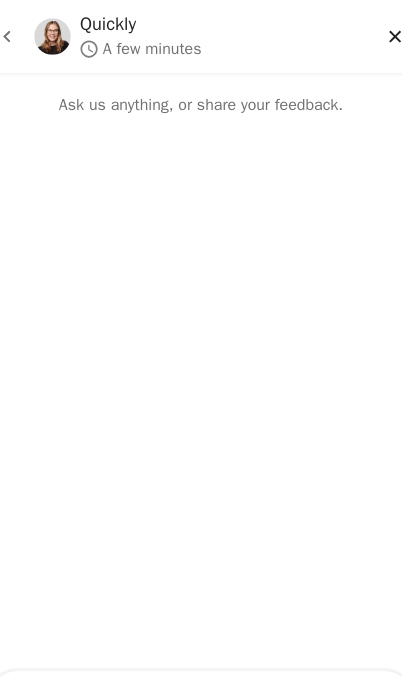 click on "Ask us anything, or share your feedback." at bounding box center (173, 83) 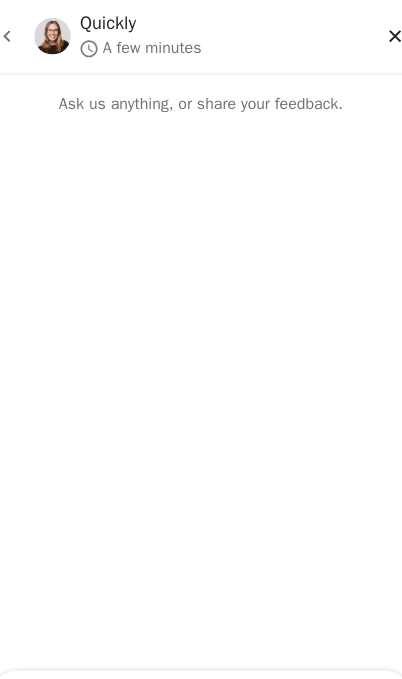 scroll, scrollTop: 465, scrollLeft: 0, axis: vertical 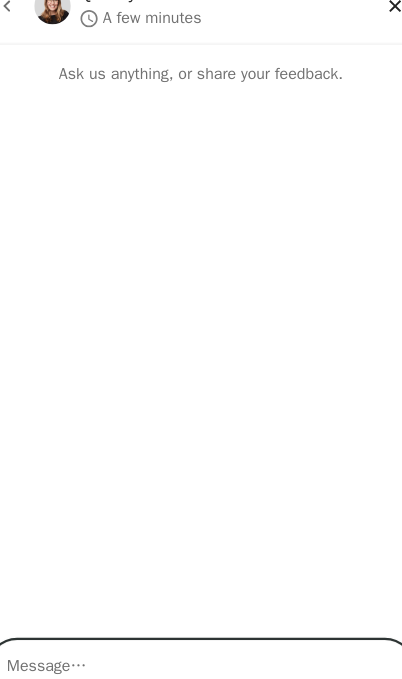 click at bounding box center [173, 575] 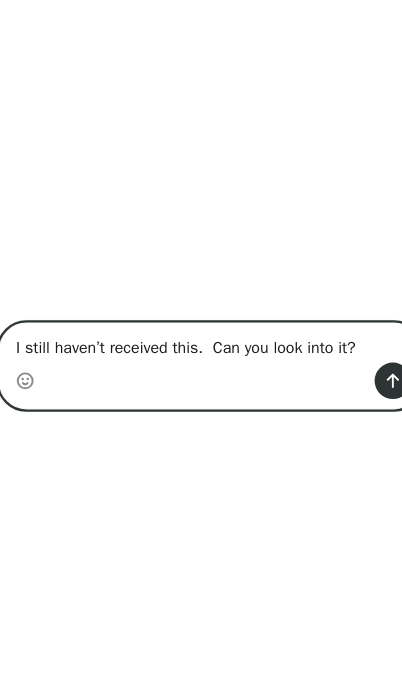 scroll, scrollTop: 619, scrollLeft: 0, axis: vertical 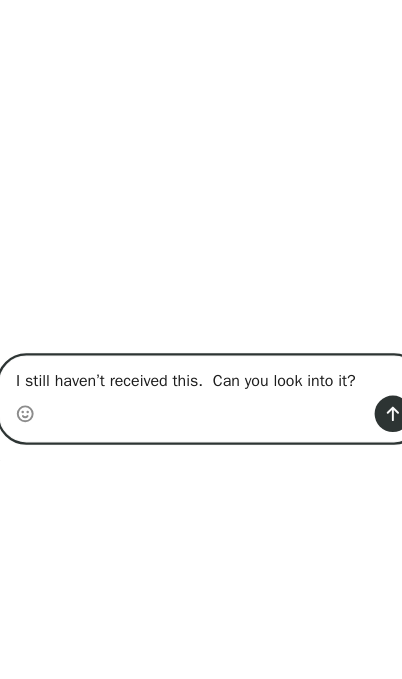 type on "I still haven’t received this.  Can you look into it?" 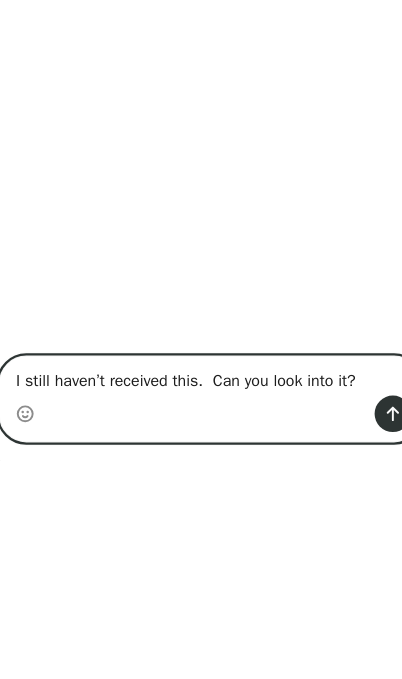 click 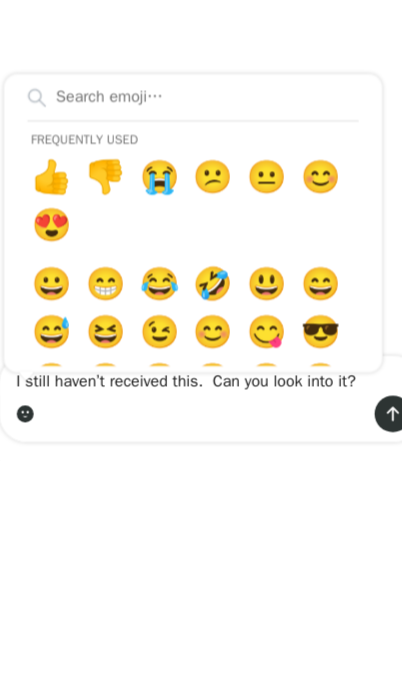 scroll, scrollTop: 439, scrollLeft: 0, axis: vertical 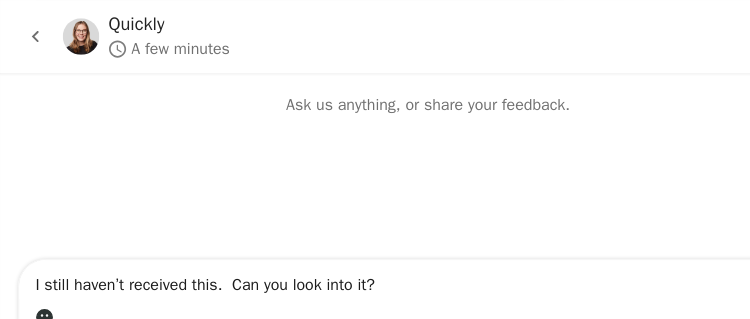 click on "Frequently used 👍 👎 😭 😕 😐 😊 😍 😀 😁 😂 🤣 😃 😄 😅 😆 😉 😊 😋 😎 😍 😘 😗 😙 😚 🙂 🤗 🤩 🤔 🤨 😐 😑 😶 🙄 😏 😣 😥 😮 🤐 😯 😪 😫 😴 😌 😛 😜 😝 🤤 😒 😓 😔 😕 🙃 🤑 😲 🙁 😖 😞 😟 😤 😢 😭 😦 😧 😨 😩 🤯 😬 😰 😱 😳 🤪 😵 😡 😠 🤬 😷 🤒 🤕 🤢 🤮 🤧 😇 🤠 🤡 🤥 🤫 🤭 🧐 🤓 😈 👿 👹 👺 💀 ☠️ 👻 👽 👾 🤖 💩 😺 😸 😹 😻 😼 😽 🙀 😿 😾 🙈 🙉 🙊 👶 🧒 👦 👧 🧑 👨 👩 🧓 👴 👵 👨‍⚕️ 👩‍⚕️ 👨‍🎓 👩‍🎓 👨‍🏫 👩‍🏫 👨‍⚖️ 👩‍⚖️ 👨‍🌾 👩‍🌾 👨‍🍳 👩‍🍳 👨‍🔧 👩‍🔧 👨‍🏭 👩‍🏭 👨‍💼 👩‍💼 👨‍🔬 👩‍🔬 👨‍💻 👩‍💻 👨‍🎤 👩‍🎤 👨‍🎨 👩‍🎨 👨‍✈️ 👩‍✈️ 👨‍🚀 👩‍🚀 👨‍🚒 👩‍🚒" at bounding box center (375, 278) 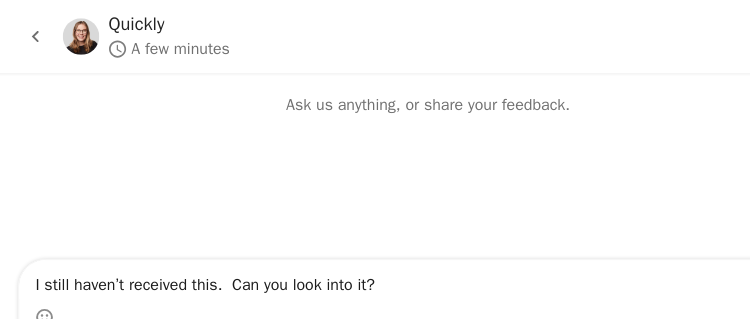 click at bounding box center (375, 166) 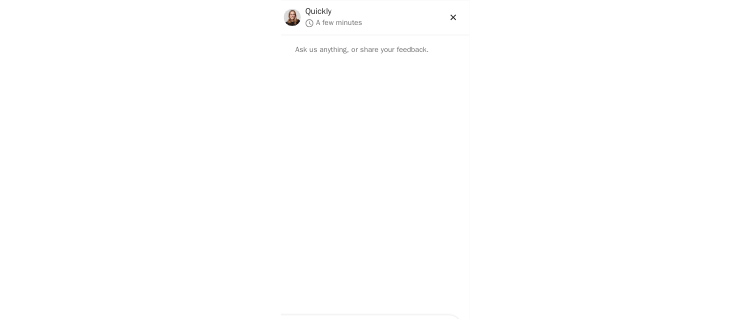 scroll, scrollTop: 888, scrollLeft: 0, axis: vertical 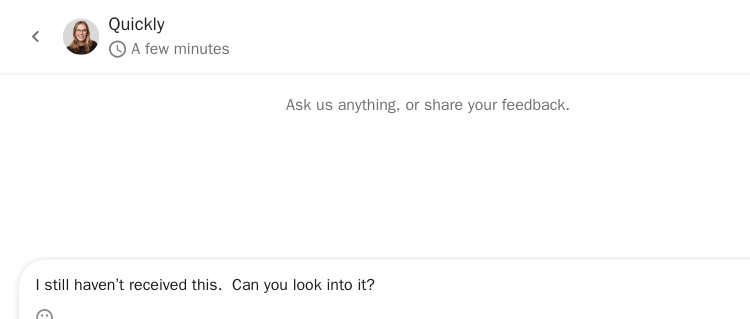 click on "1 Upload file: Drag your invoice here to upload or browse for files Available funds [DATE] $0.00 Request Early payments $9,420.60 200% from last month Requested Approved Paid Holdback repayment $0.00 7 days 14 days 30 days Buyers 0 +0 new this month Accepted Invited Expected Payments Recent payments Aspen Creek Contracting Ltd **Aspen 139 $448.88 Aspen Creek Contracting Ltd **Aspen 141 $789.08 Aspen Creek Contracting Ltd **Aspen 140 $141.75 Aspen Creek Contracting Ltd **Aspen 137 $106.88 Aspen Creek Contracting Ltd **Aspen 137 $1,275.75 Aspen Creek Contracting Ltd **Aspen 136 $87.09 Aspen Creek Contracting Ltd **Aspen 136 $1,126.44 Aspen Creek Contracting Ltd **Aspen 135 $56.93 Aspen Creek Contracting Ltd Aspen 134 $39.89 Aspen Creek Contracting Ltd **Aspen 135 $911.93 Back 1 2 Next To do All tasks Profile Requests Review All recent tasks All caught up! No new tasks. Improve your dashboard. What widgets would you like to see here? Suggest widget 7 days" at bounding box center [375, 107] 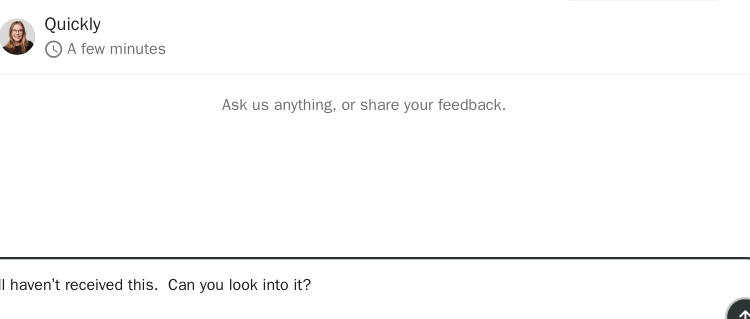 click 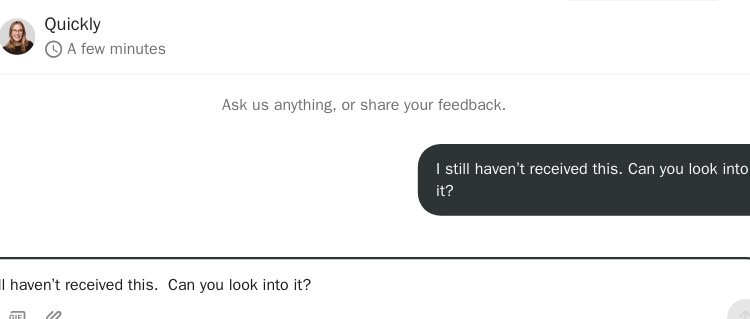 type 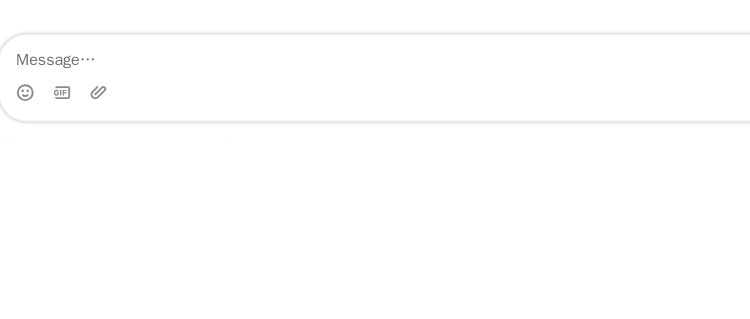 scroll, scrollTop: 895, scrollLeft: 0, axis: vertical 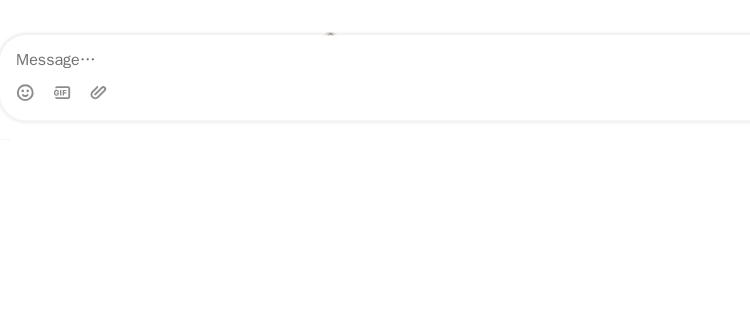 click at bounding box center (86, 53) 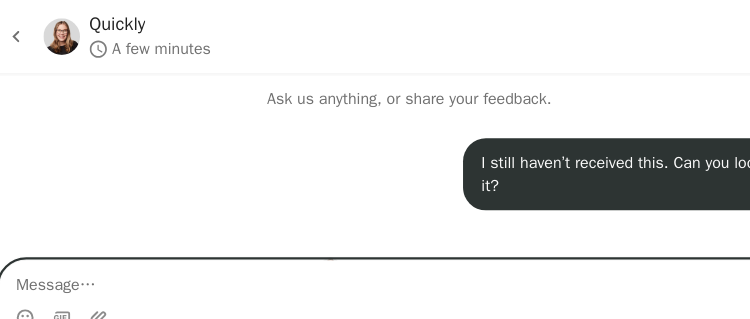 click 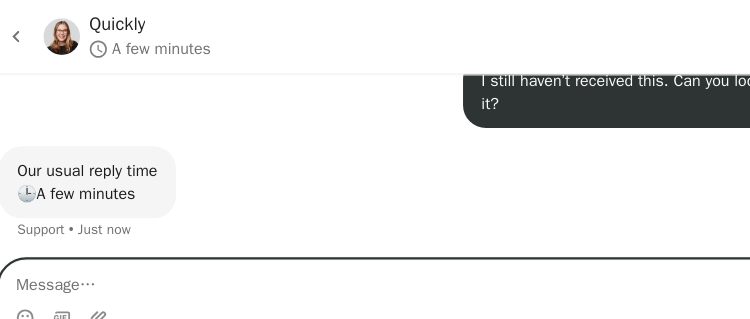 scroll, scrollTop: 103, scrollLeft: 0, axis: vertical 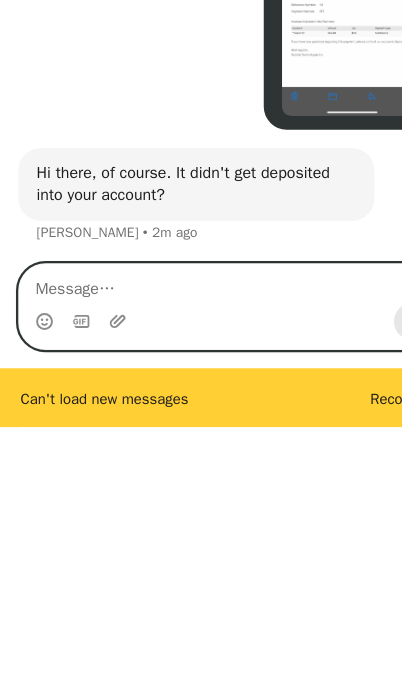 click at bounding box center (201, 206) 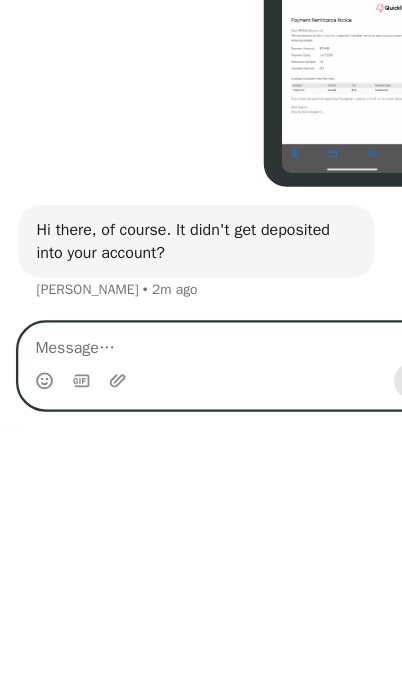 scroll, scrollTop: 106, scrollLeft: 0, axis: vertical 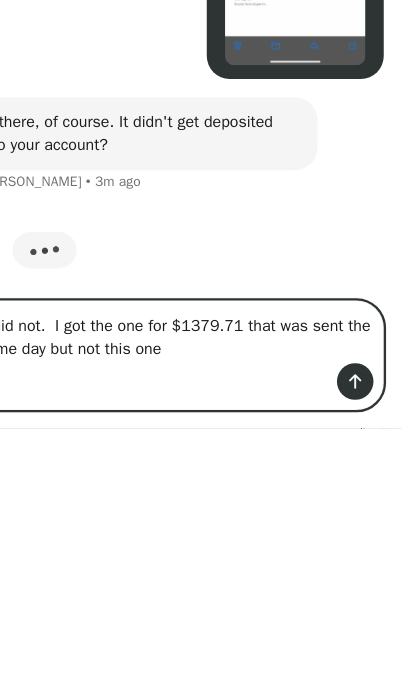 type on "It did not.  I got the one for $1379.71 that was sent the same day but not this one" 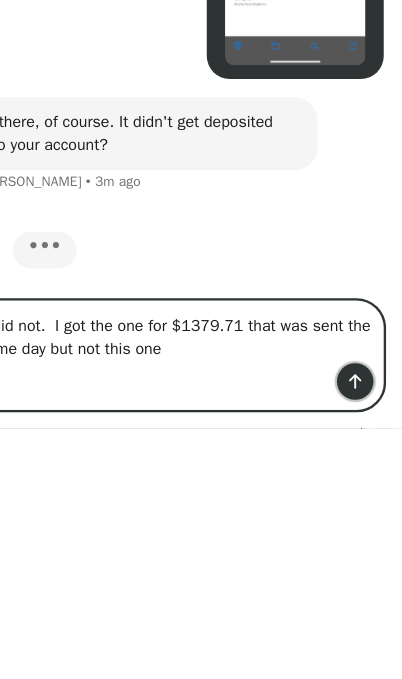click 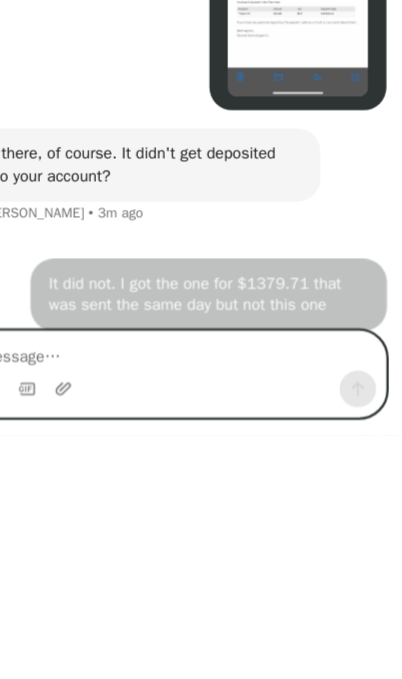 click at bounding box center (147, 266) 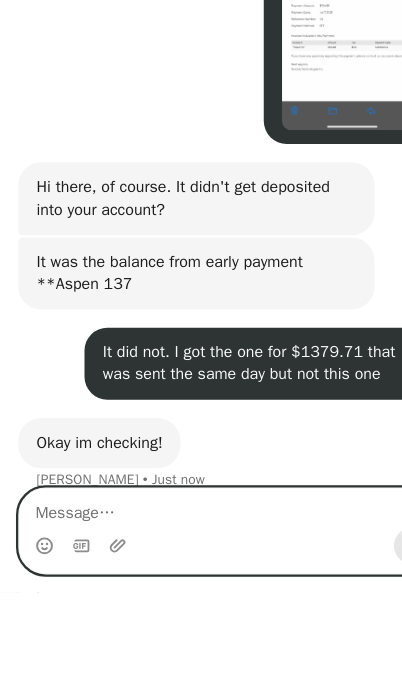 scroll, scrollTop: 307, scrollLeft: 0, axis: vertical 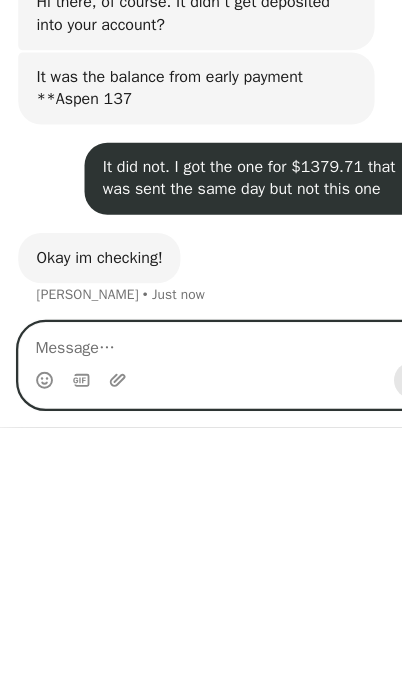 type on "I" 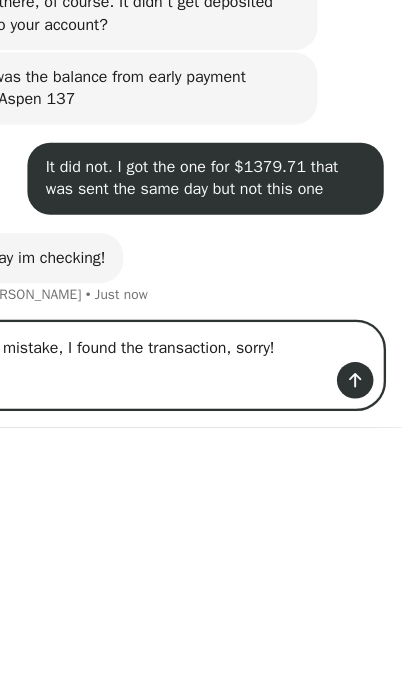 type on "My mistake, I found the transaction, sorry!" 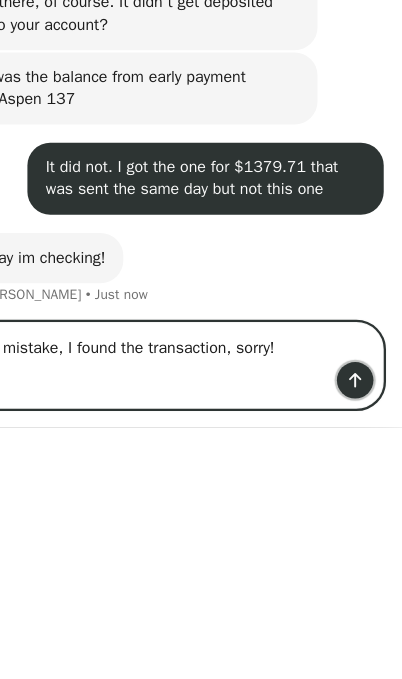 click at bounding box center (304, 290) 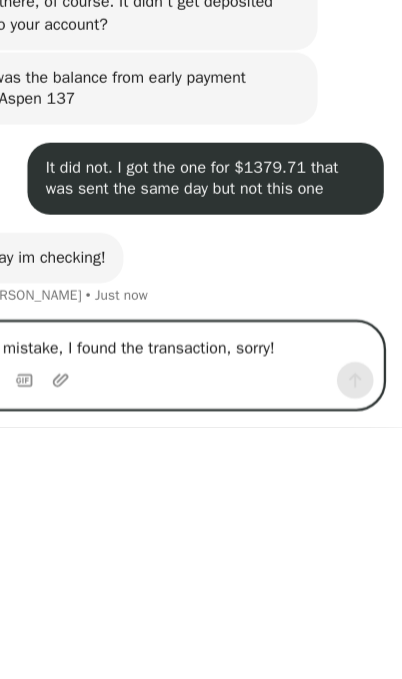 type 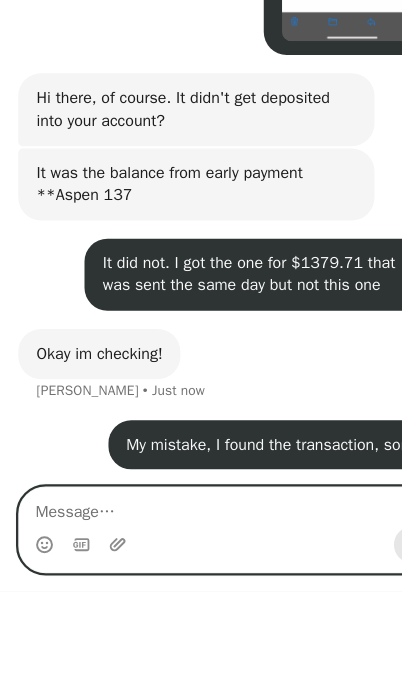 scroll, scrollTop: 366, scrollLeft: 0, axis: vertical 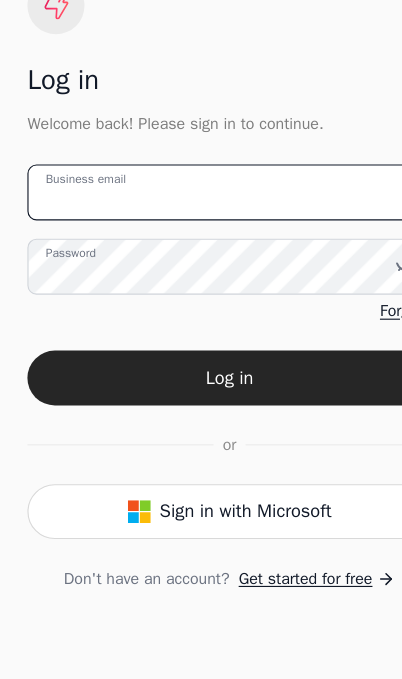 click on "Business email" at bounding box center (201, 252) 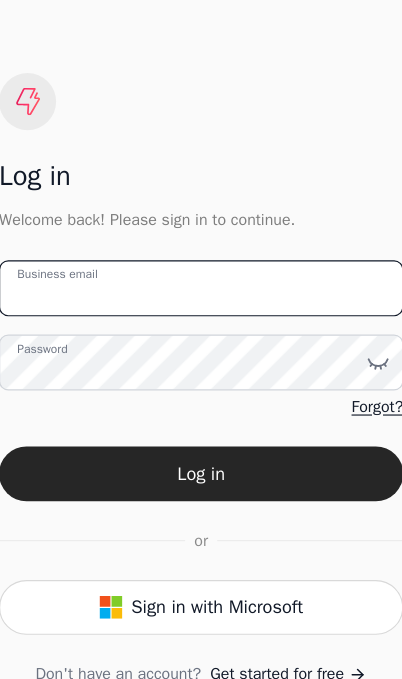 scroll, scrollTop: 0, scrollLeft: 0, axis: both 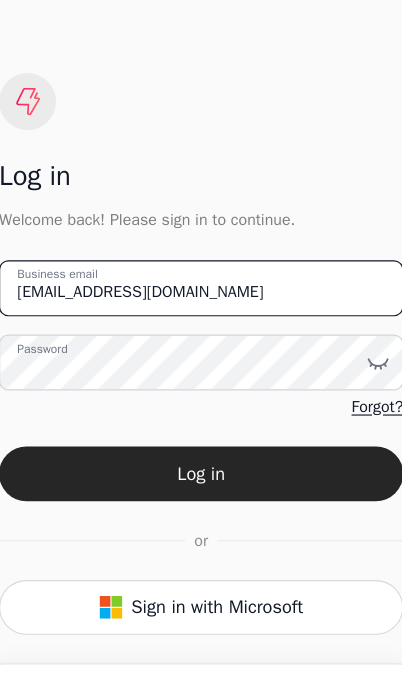 type on "[EMAIL_ADDRESS][DOMAIN_NAME]" 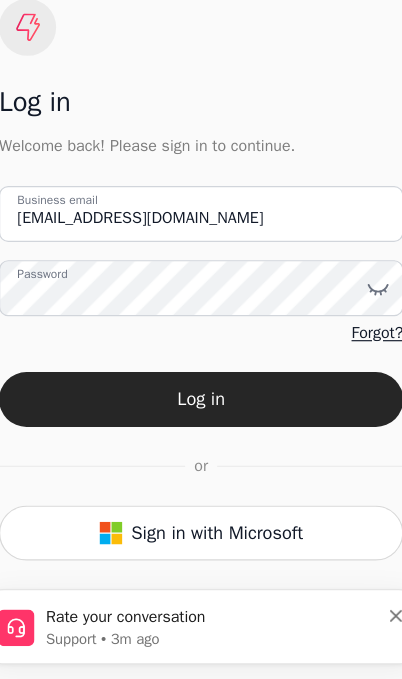 click on "Log in" at bounding box center (201, 415) 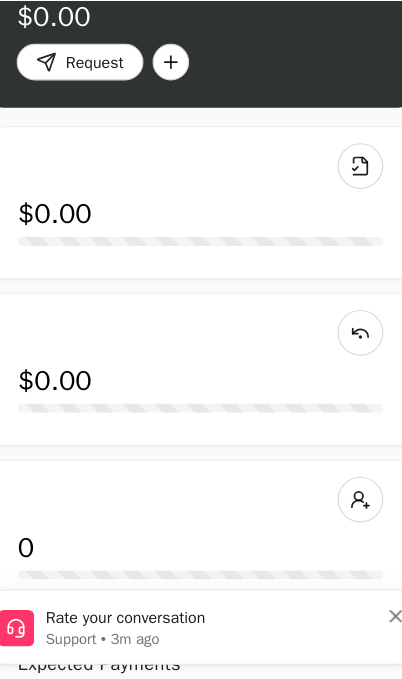 scroll, scrollTop: 0, scrollLeft: 0, axis: both 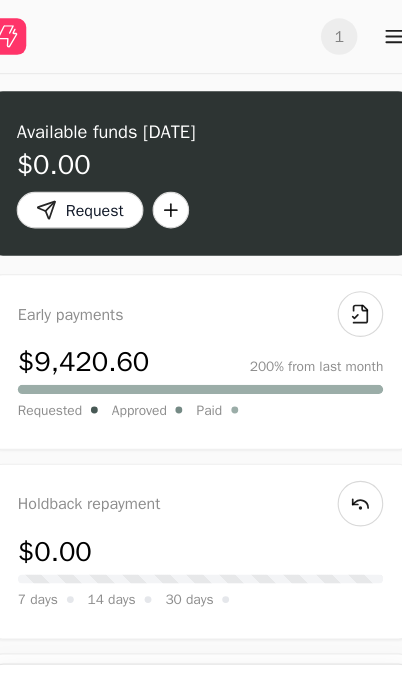 click at bounding box center (370, 32) 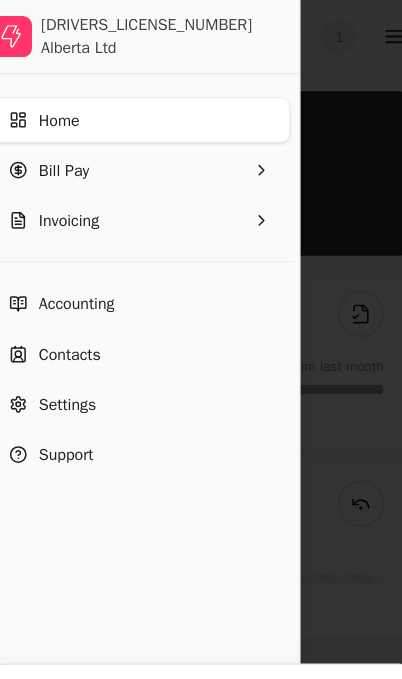 click on "Support" at bounding box center (143, 398) 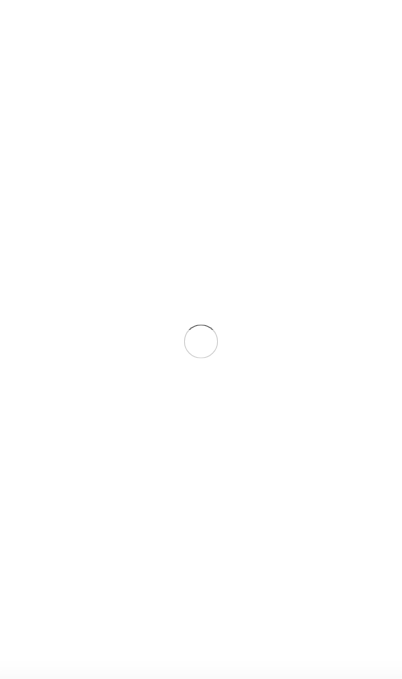 scroll, scrollTop: 0, scrollLeft: 0, axis: both 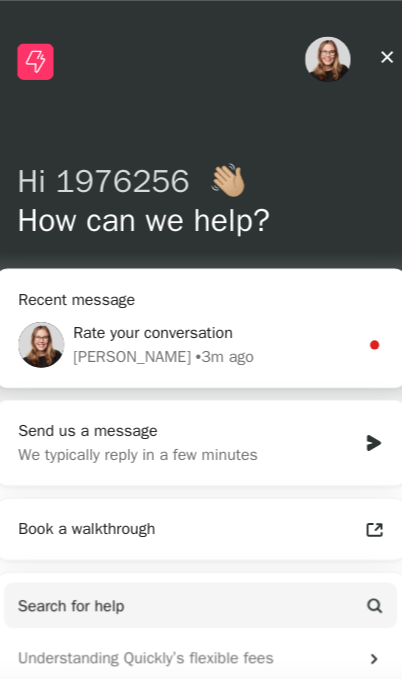 click on "Evanne •  3m ago" at bounding box center [185, 312] 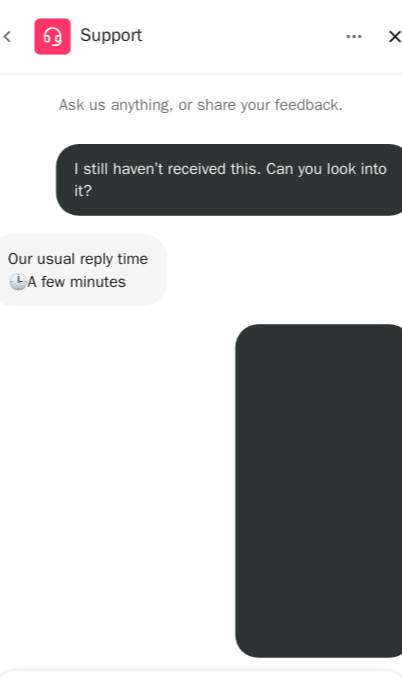 scroll, scrollTop: 65, scrollLeft: 0, axis: vertical 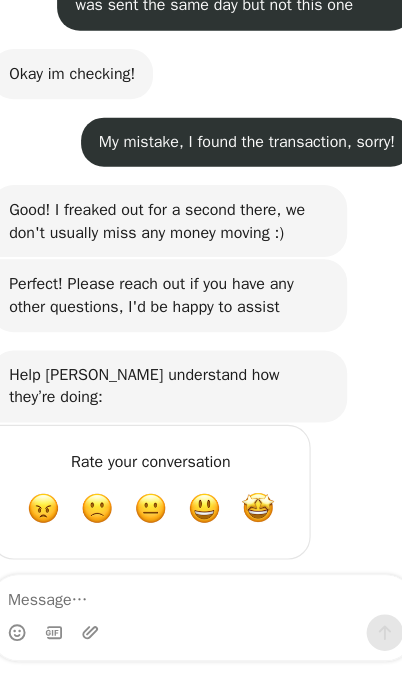 click at bounding box center [223, 434] 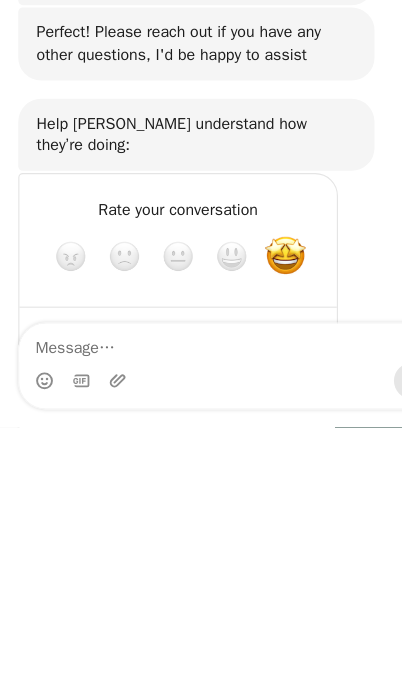 scroll, scrollTop: 0, scrollLeft: 0, axis: both 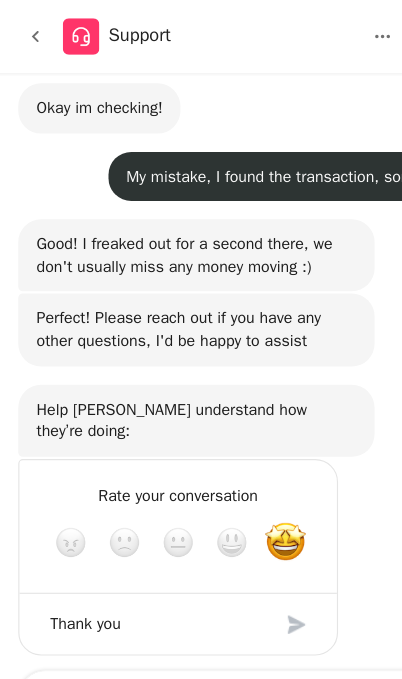 click on "Thank you" at bounding box center (136, 546) 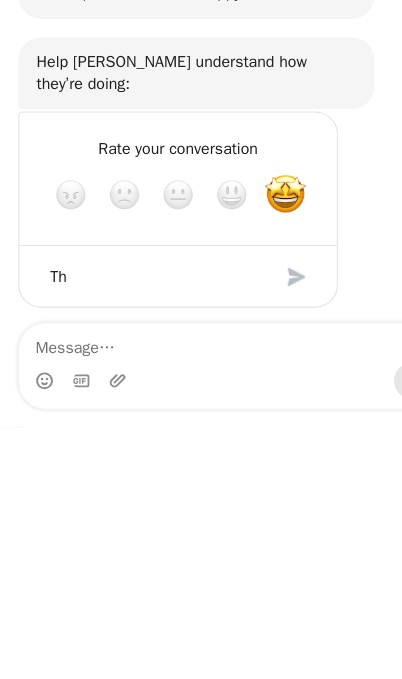 type on "T" 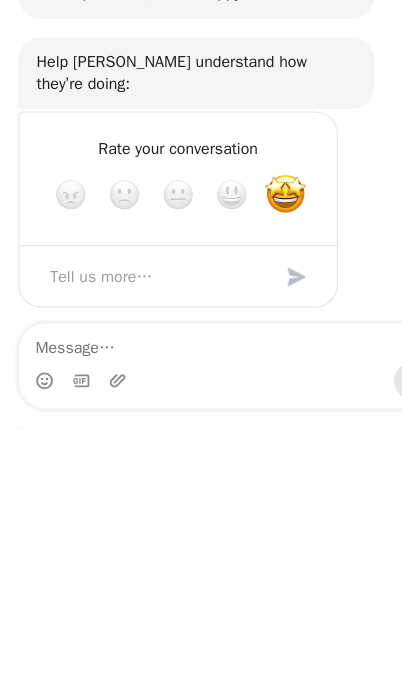 type 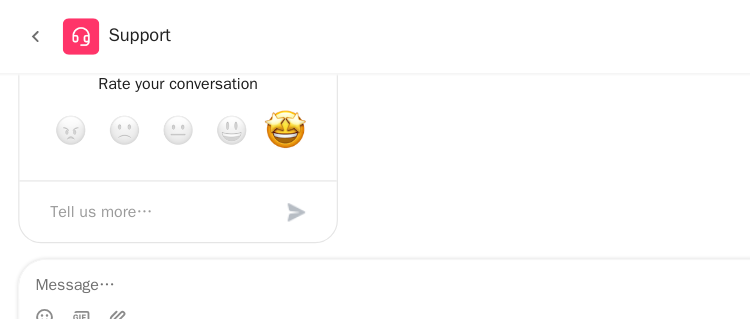scroll, scrollTop: 1100, scrollLeft: 0, axis: vertical 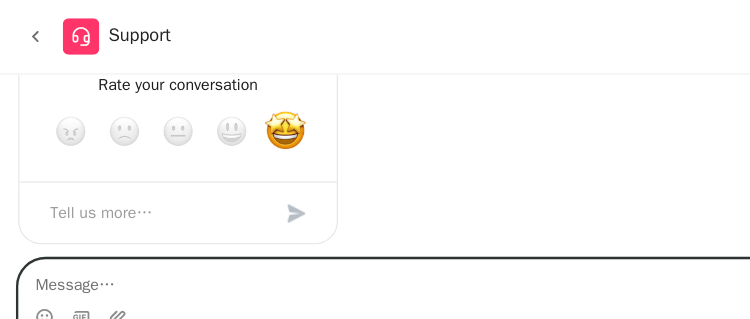 click at bounding box center [375, 245] 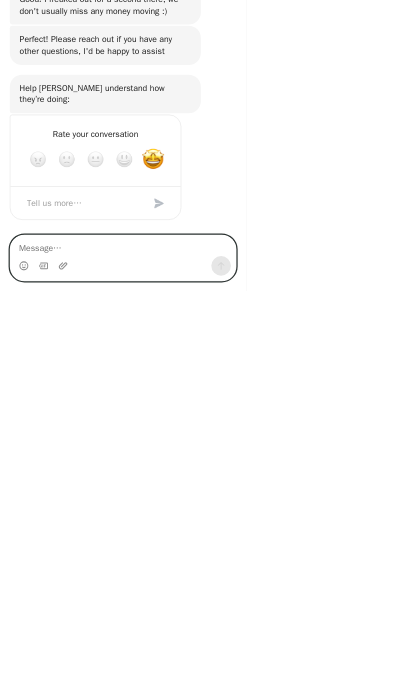scroll, scrollTop: 740, scrollLeft: 0, axis: vertical 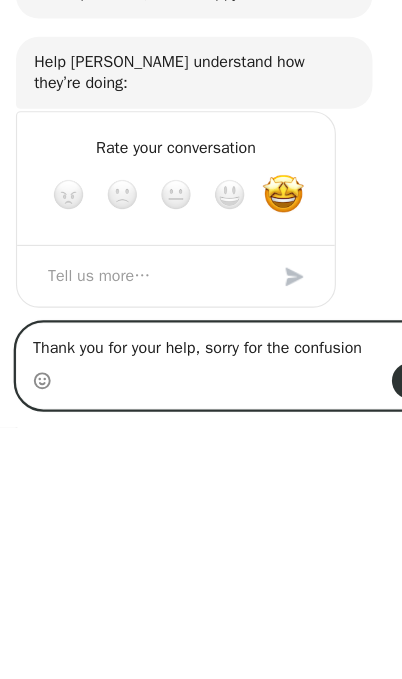 type on "Thank you for your help, sorry for the confusion" 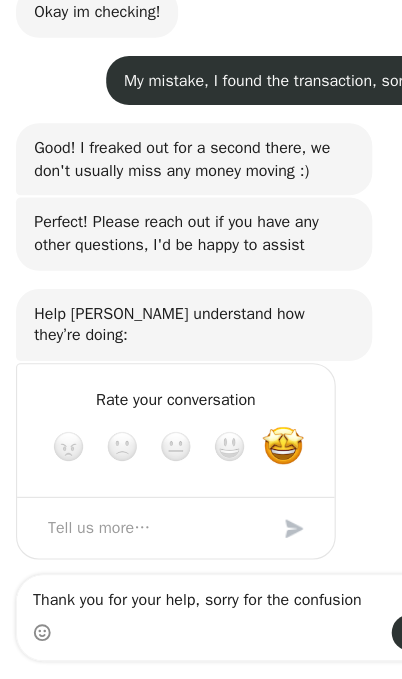 scroll, scrollTop: 338, scrollLeft: 0, axis: vertical 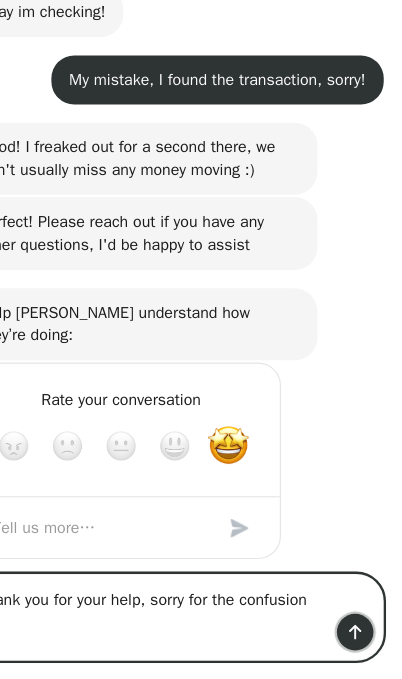 click 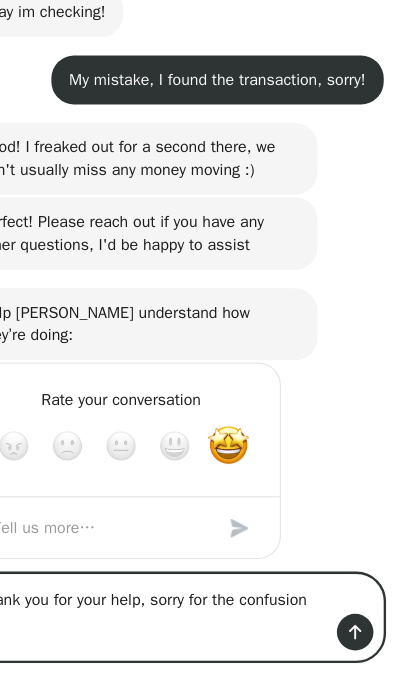 type 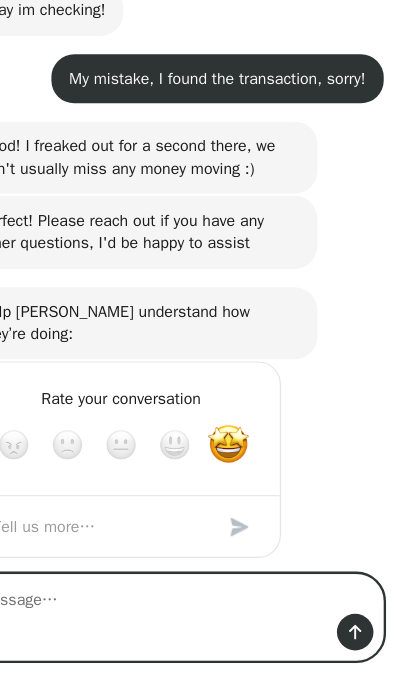 scroll, scrollTop: 452, scrollLeft: 0, axis: vertical 